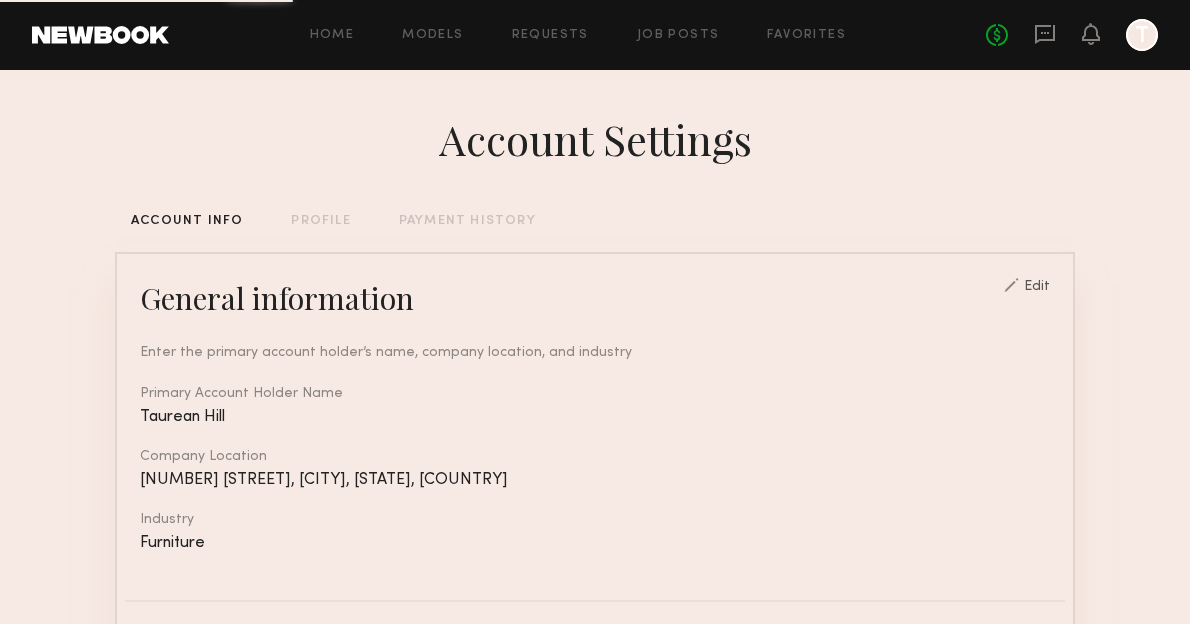 scroll, scrollTop: 0, scrollLeft: 0, axis: both 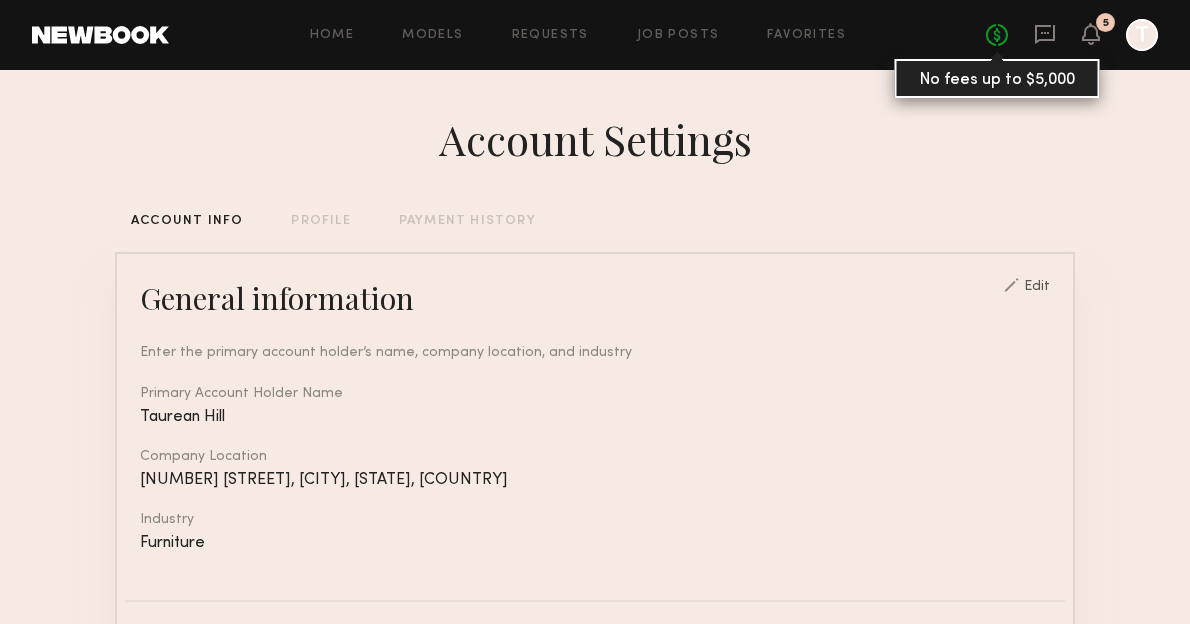 click on "No fees up to $5,000" 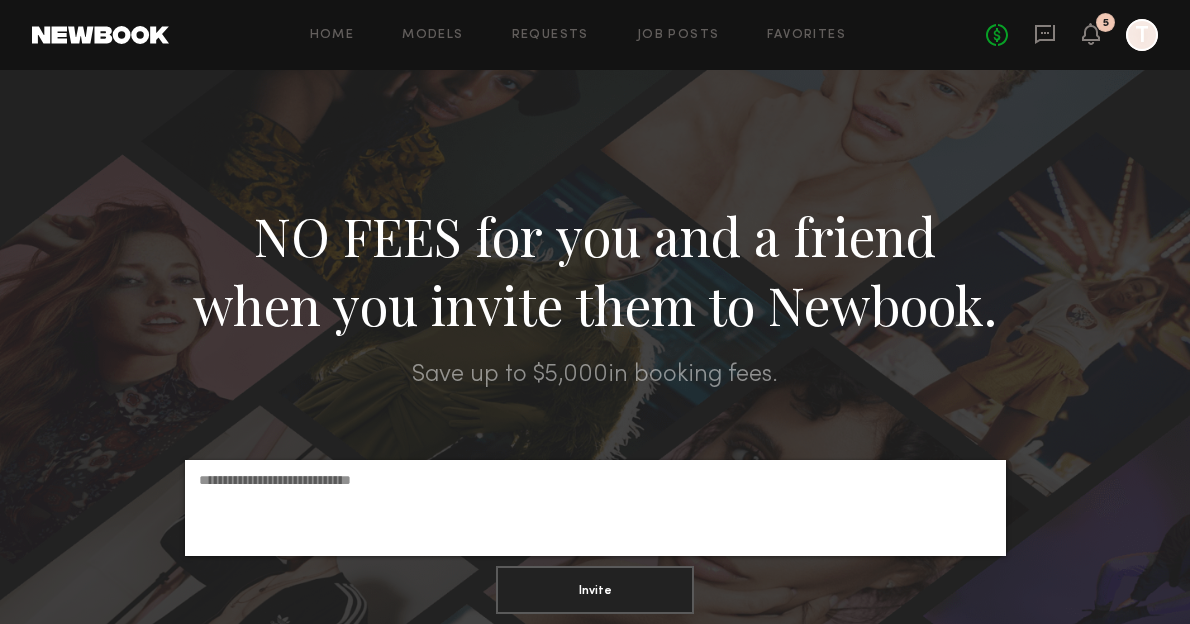 click on "5" 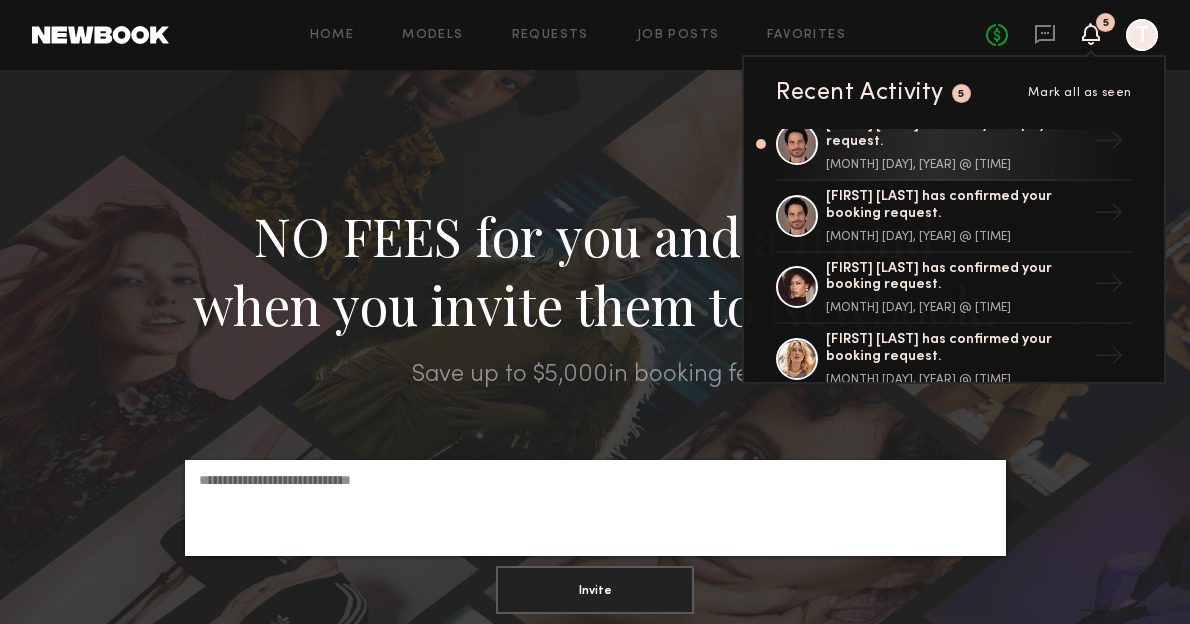 scroll, scrollTop: 238, scrollLeft: 0, axis: vertical 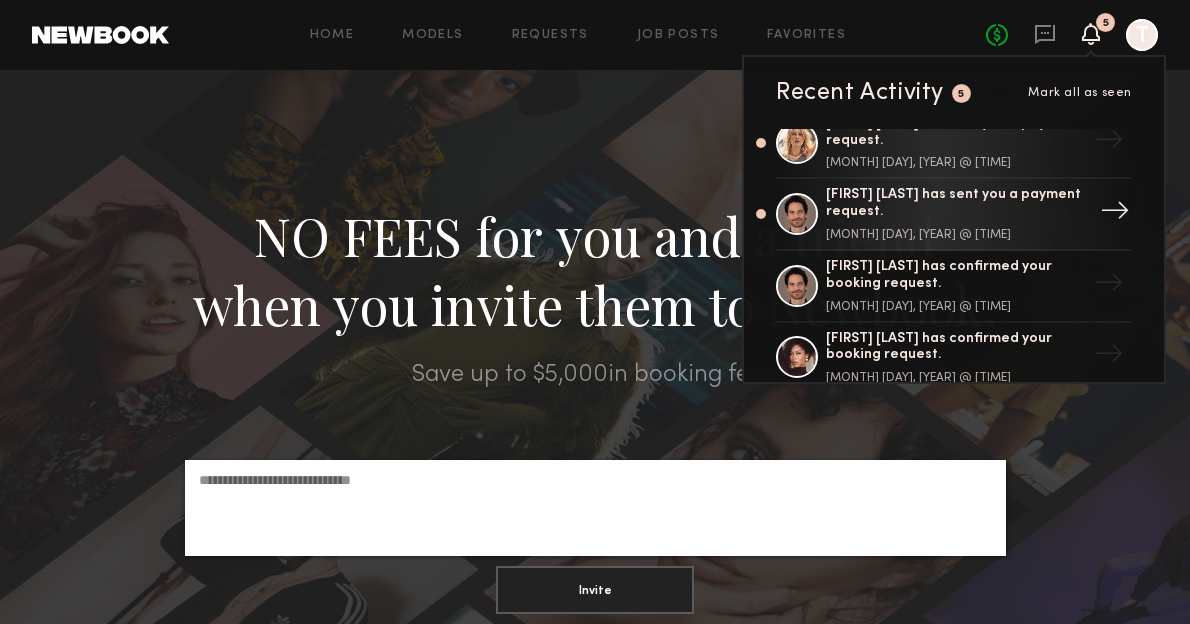 click on "[FIRST] [LAST] has sent you a payment request." 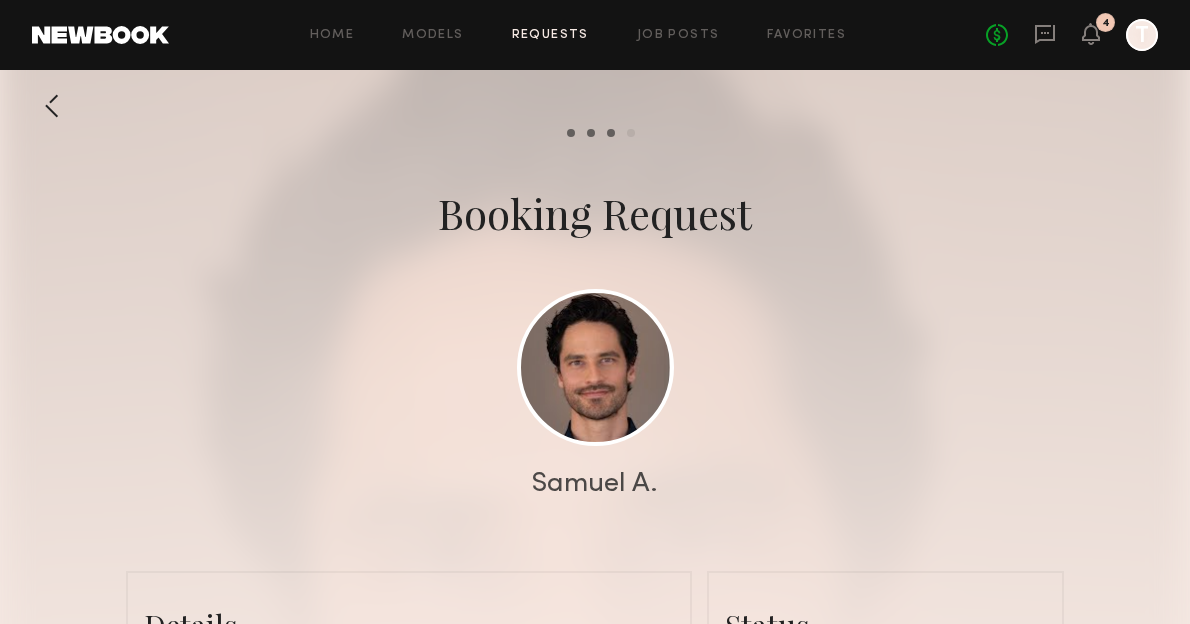 scroll, scrollTop: 37, scrollLeft: 0, axis: vertical 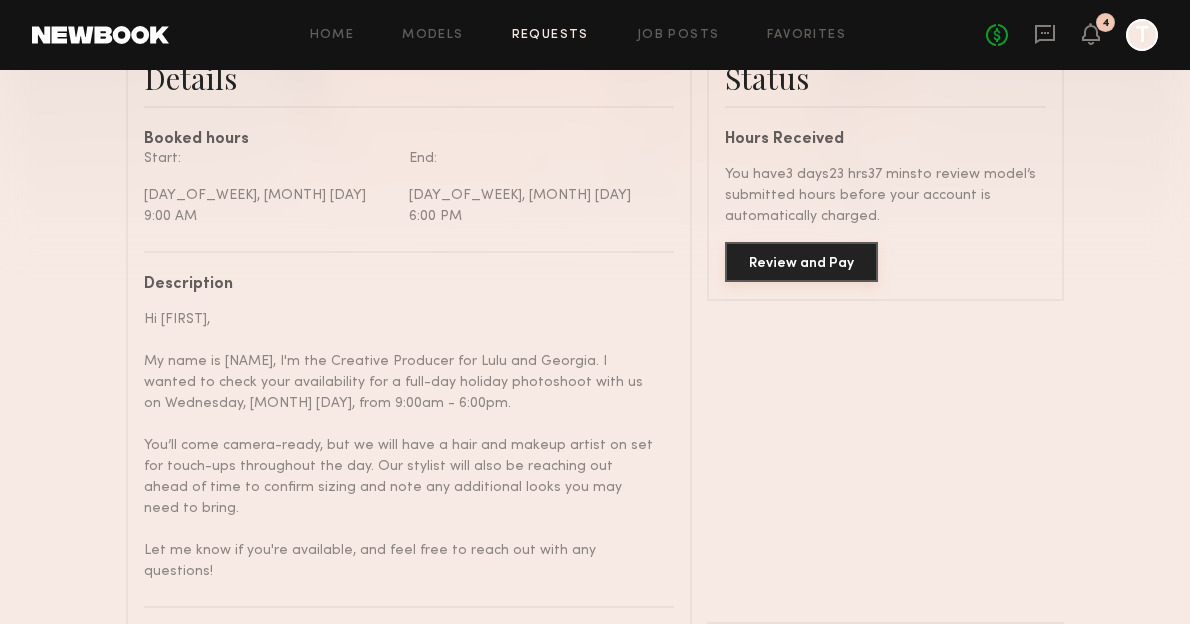 click on "Review and Pay" 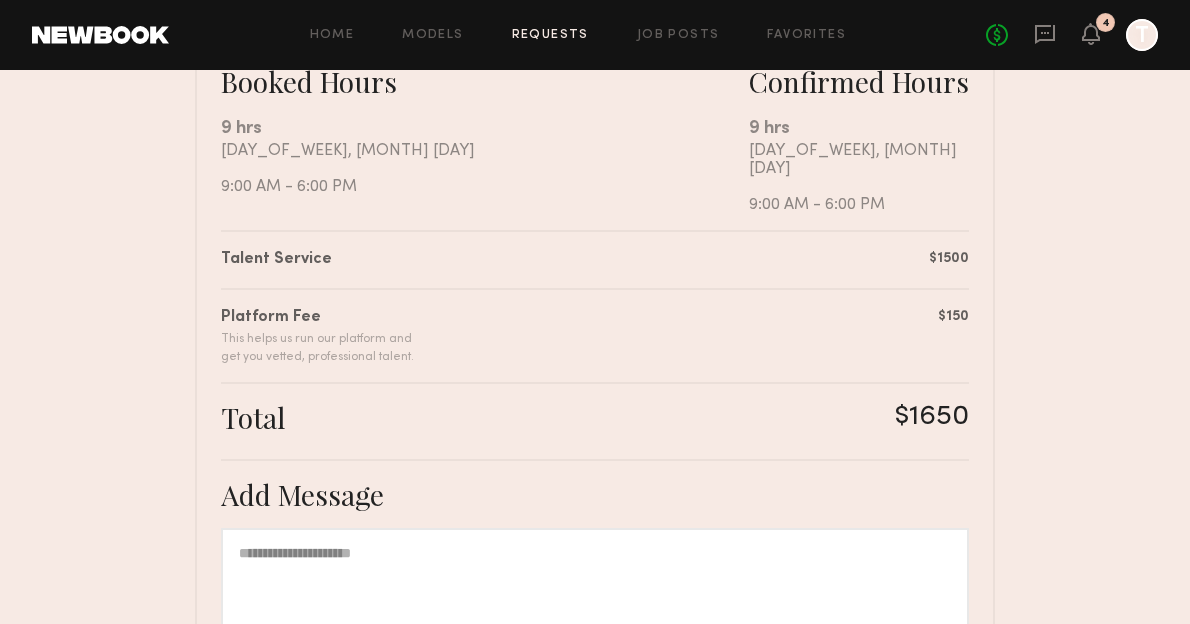 scroll, scrollTop: 654, scrollLeft: 0, axis: vertical 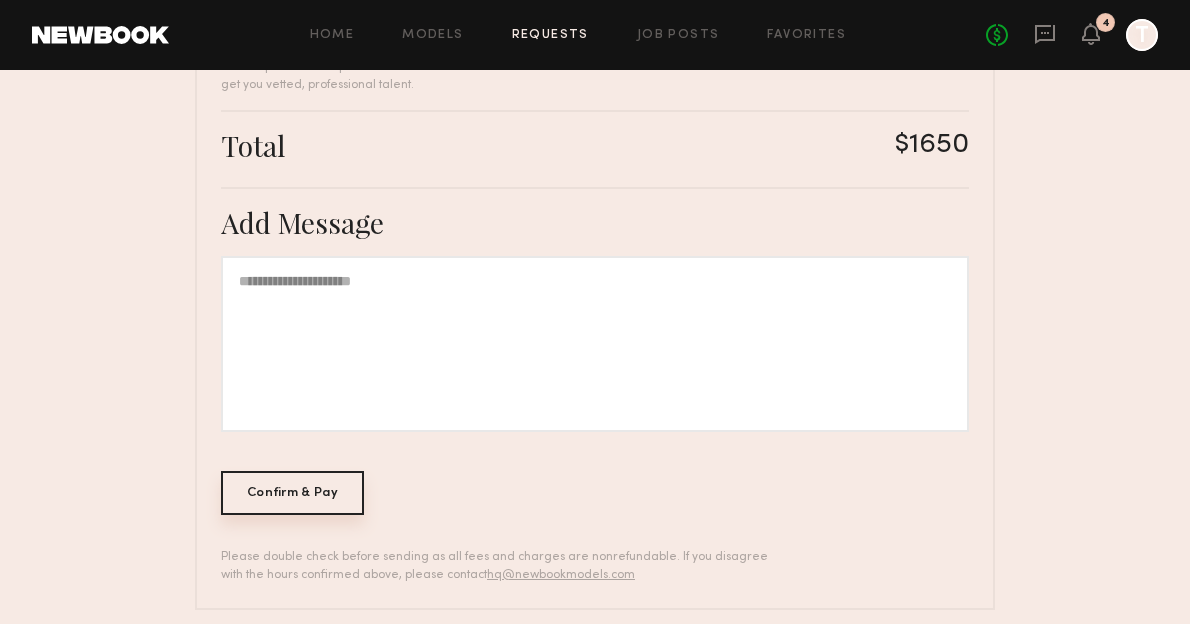 click on "Confirm & Pay" 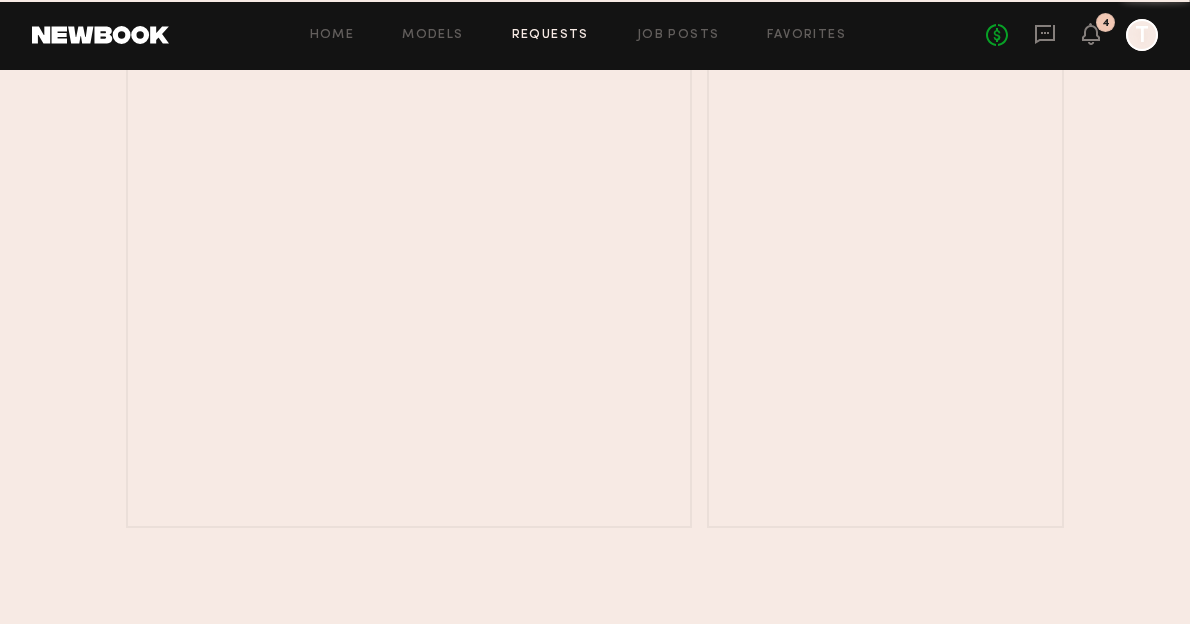 scroll, scrollTop: 0, scrollLeft: 0, axis: both 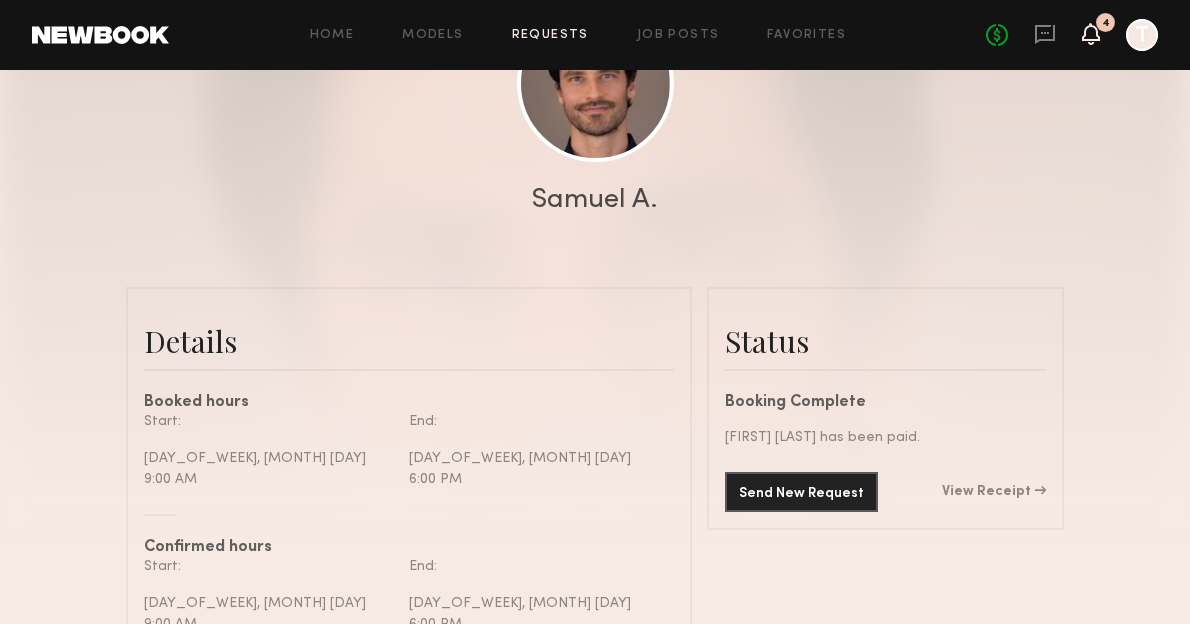 click 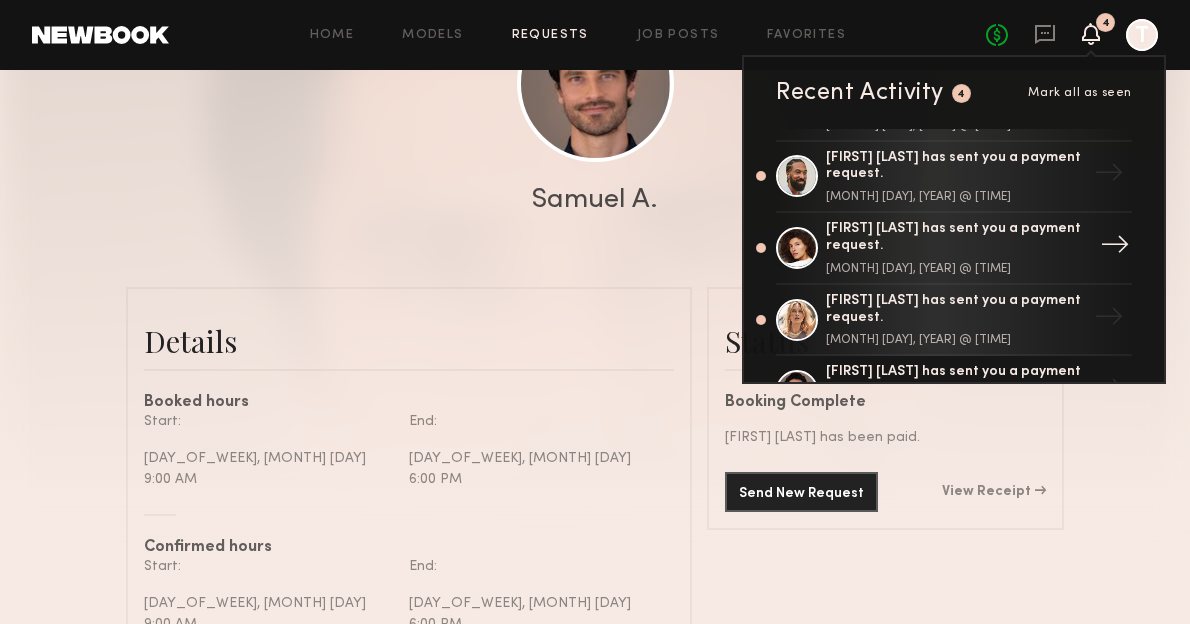 scroll, scrollTop: 64, scrollLeft: 0, axis: vertical 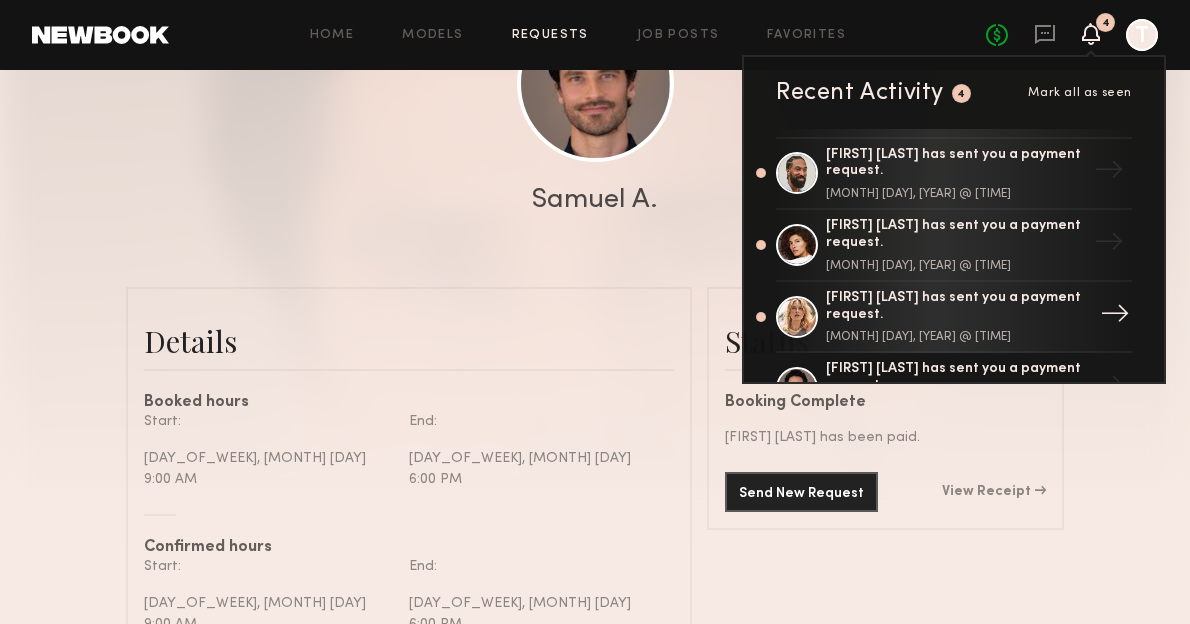 click on "[FIRST] [LAST] has sent you a payment request. [MONTH] [DAY], [YEAR] @ [TIME]" 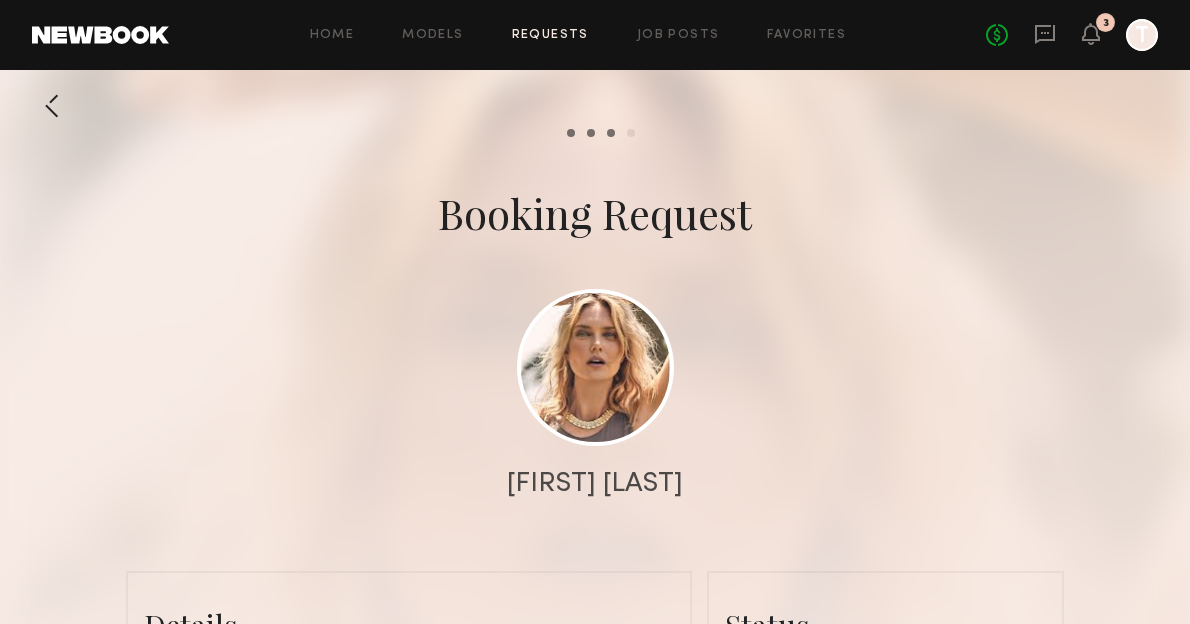 scroll, scrollTop: 1669, scrollLeft: 0, axis: vertical 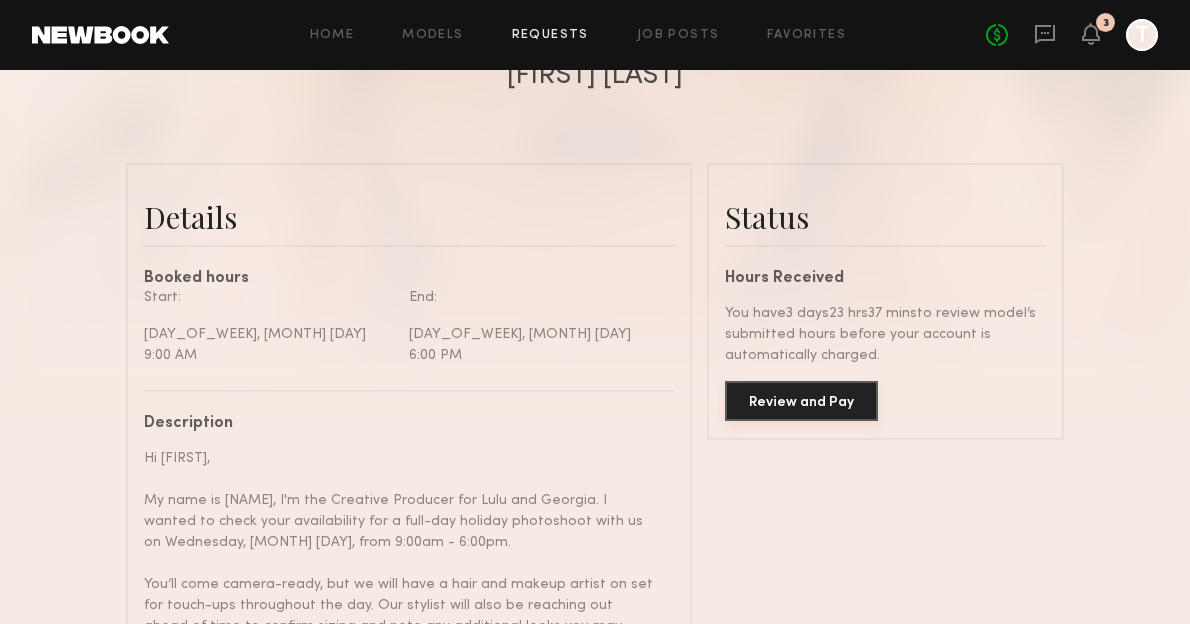 click on "Review and Pay" 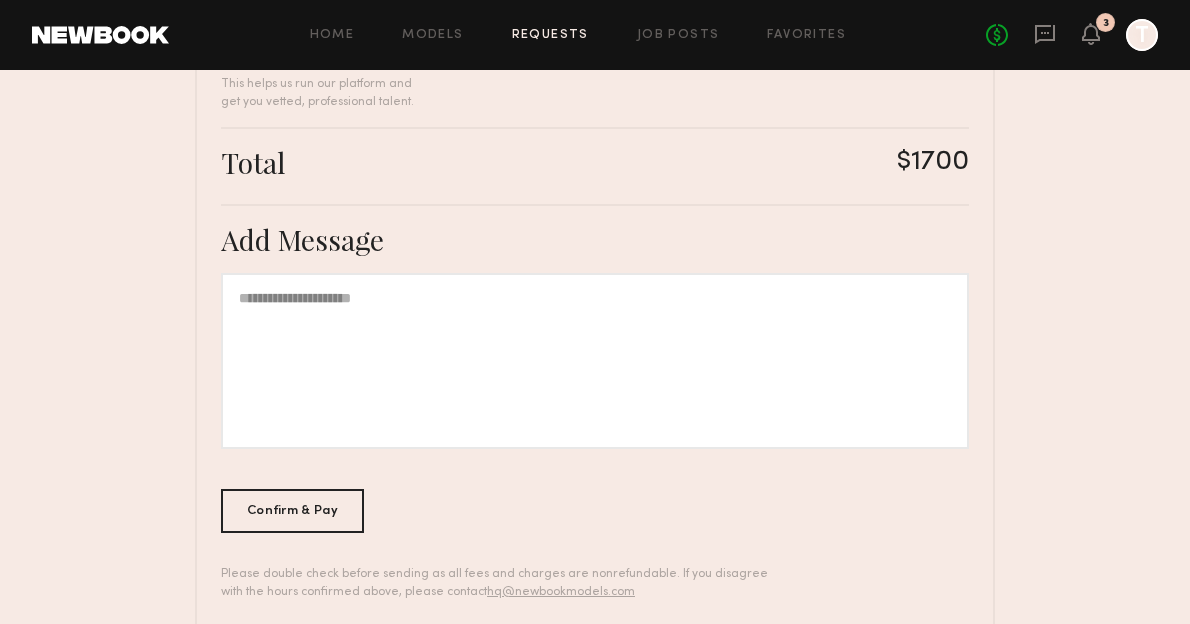 scroll, scrollTop: 730, scrollLeft: 0, axis: vertical 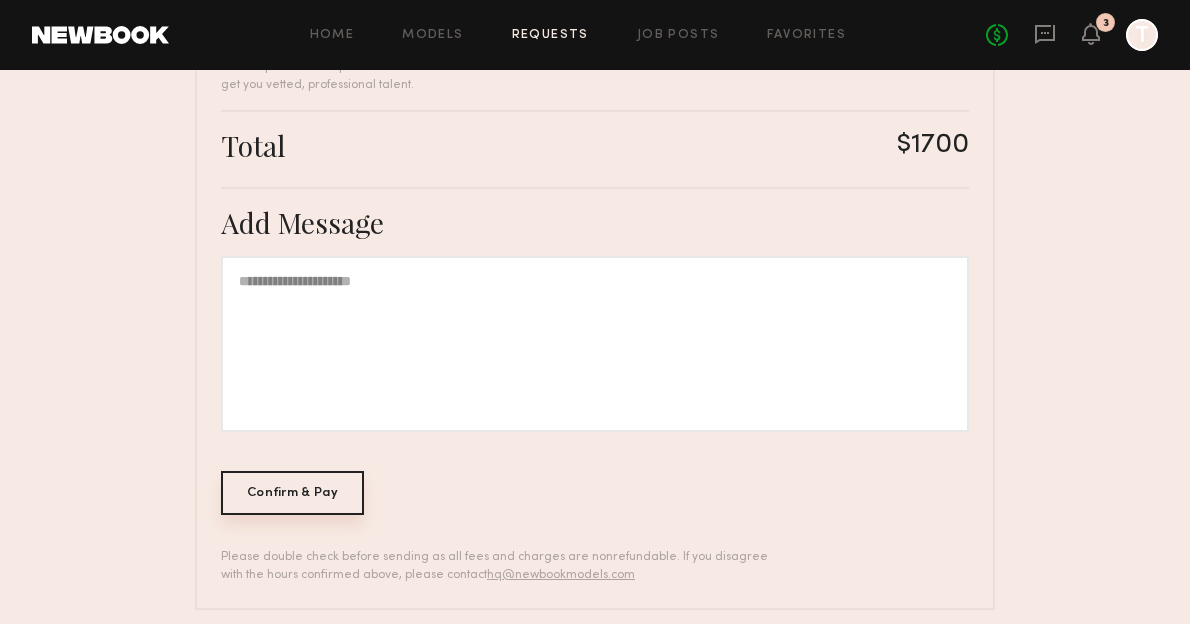 click on "Confirm & Pay" 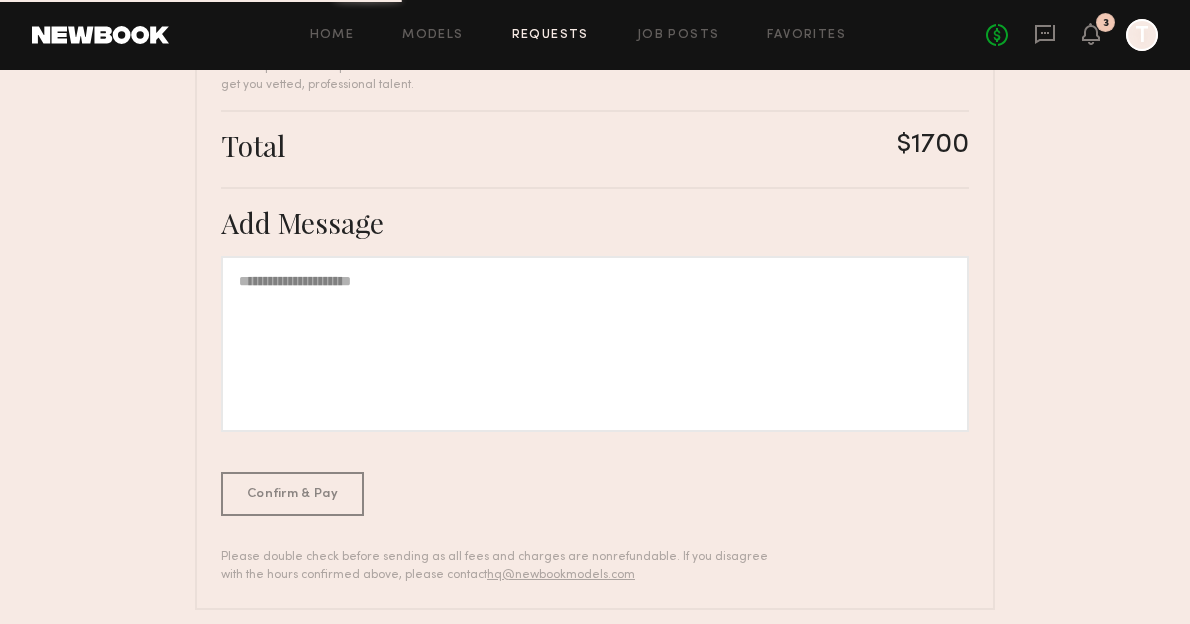 scroll, scrollTop: 0, scrollLeft: 0, axis: both 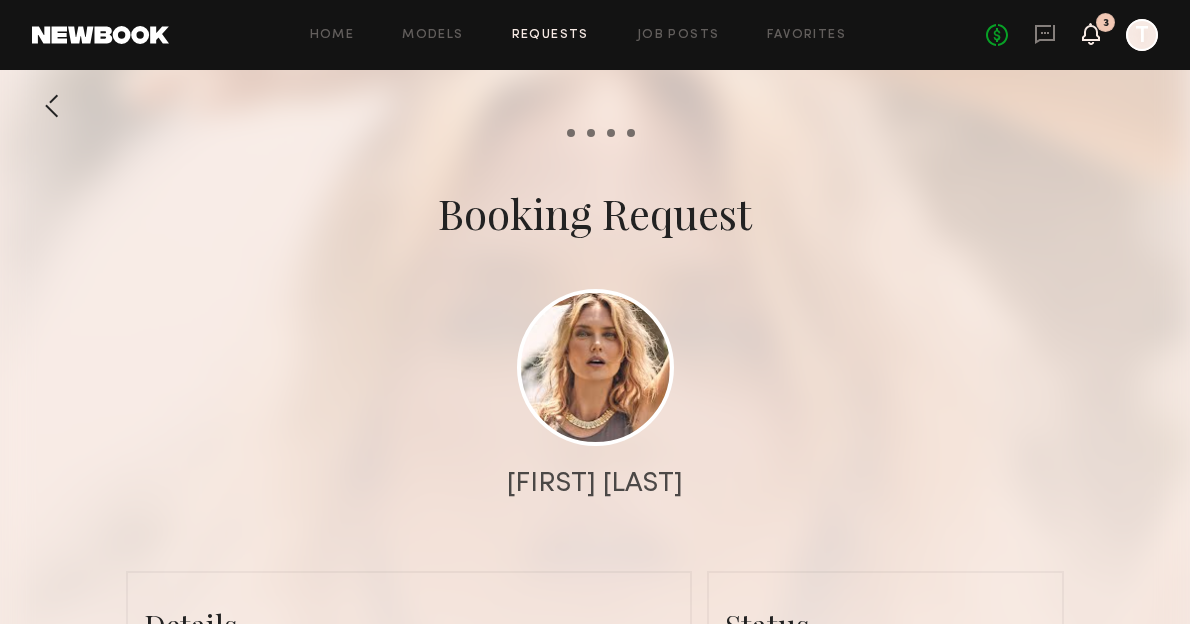 click 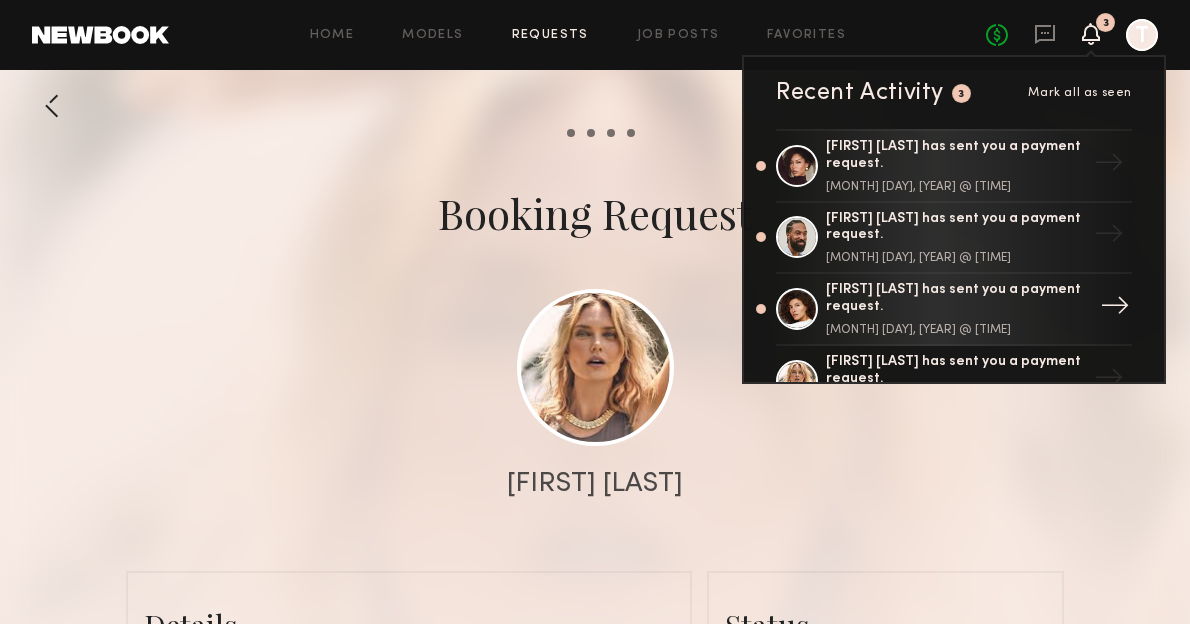 click on "[FIRST] [LAST] has sent you a payment request." 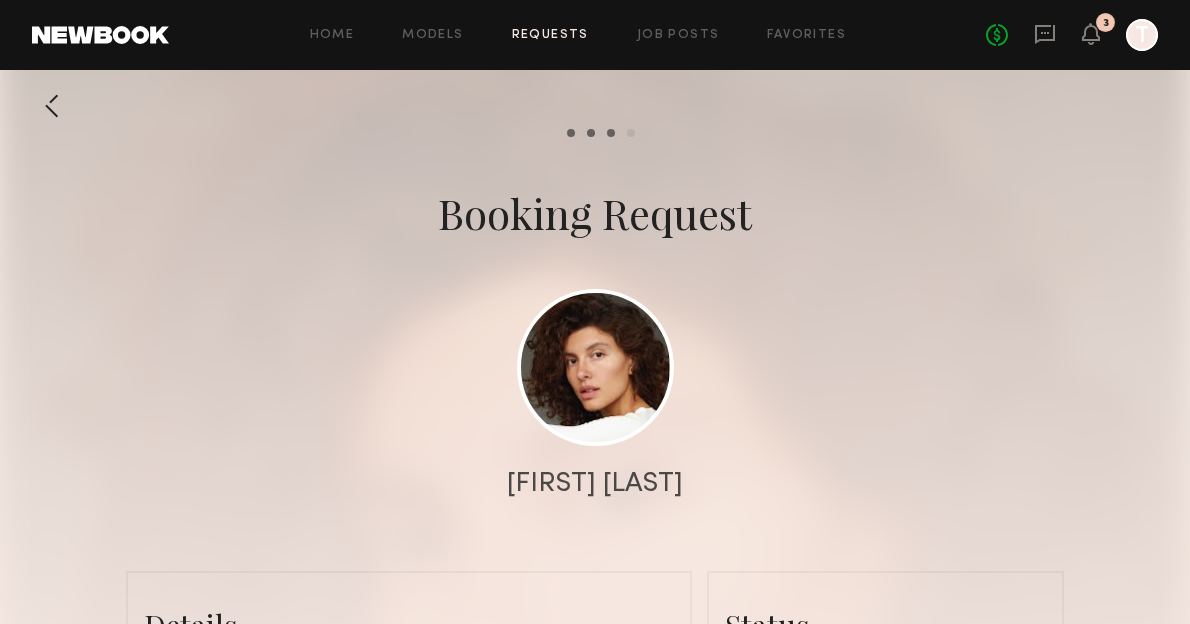scroll, scrollTop: 93, scrollLeft: 0, axis: vertical 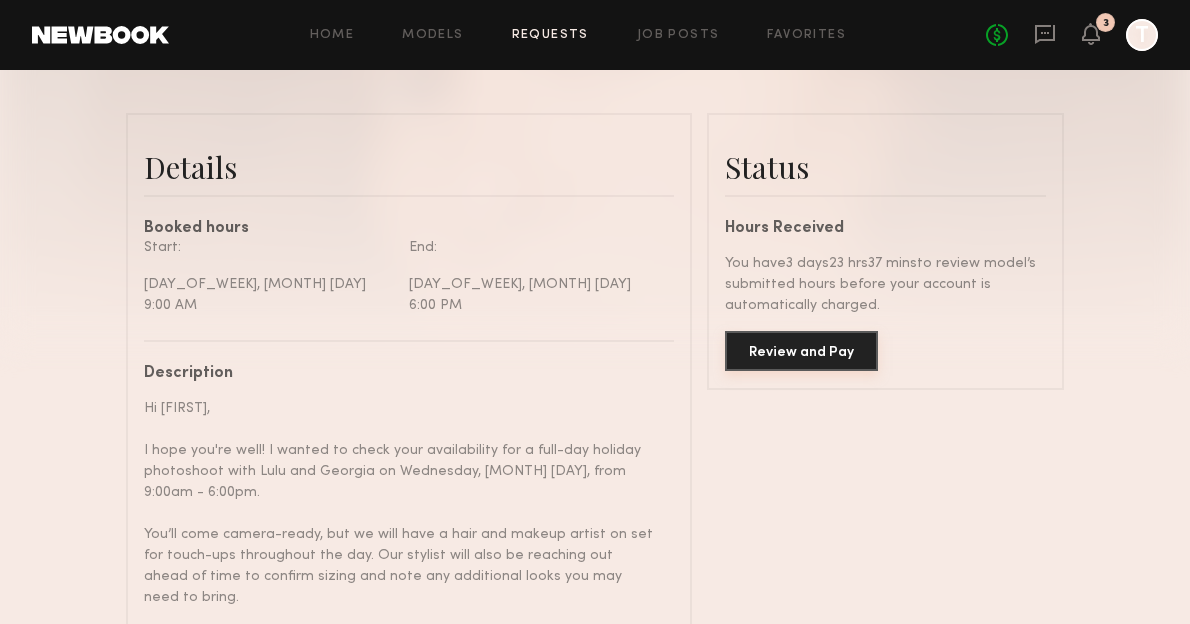 click on "Review and Pay" 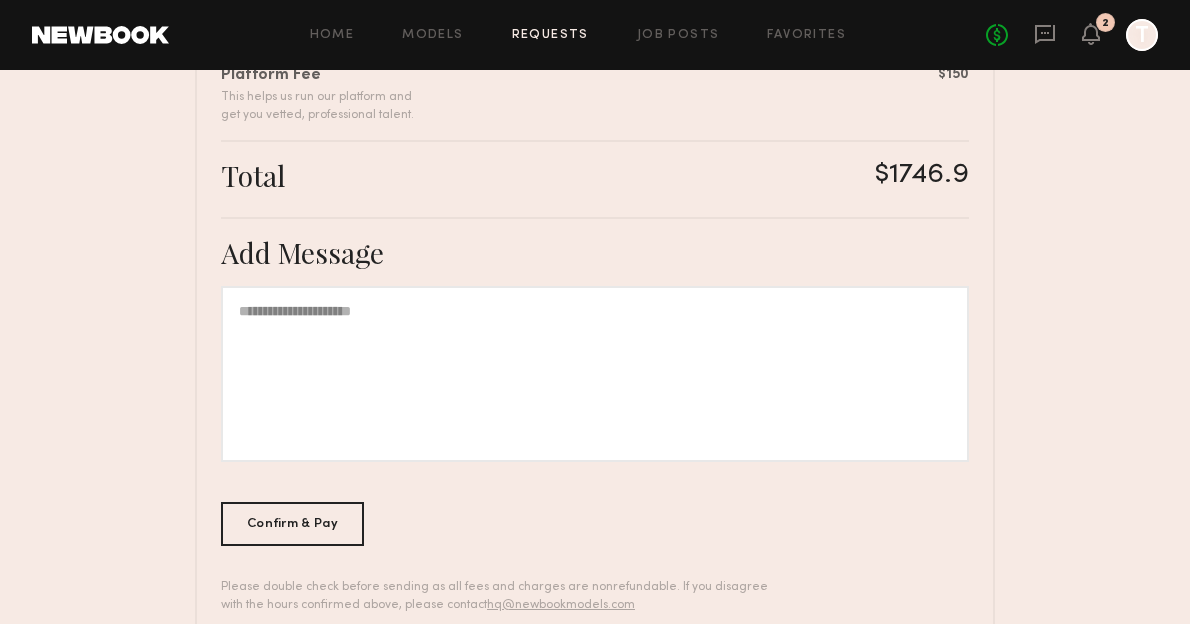 scroll, scrollTop: 730, scrollLeft: 0, axis: vertical 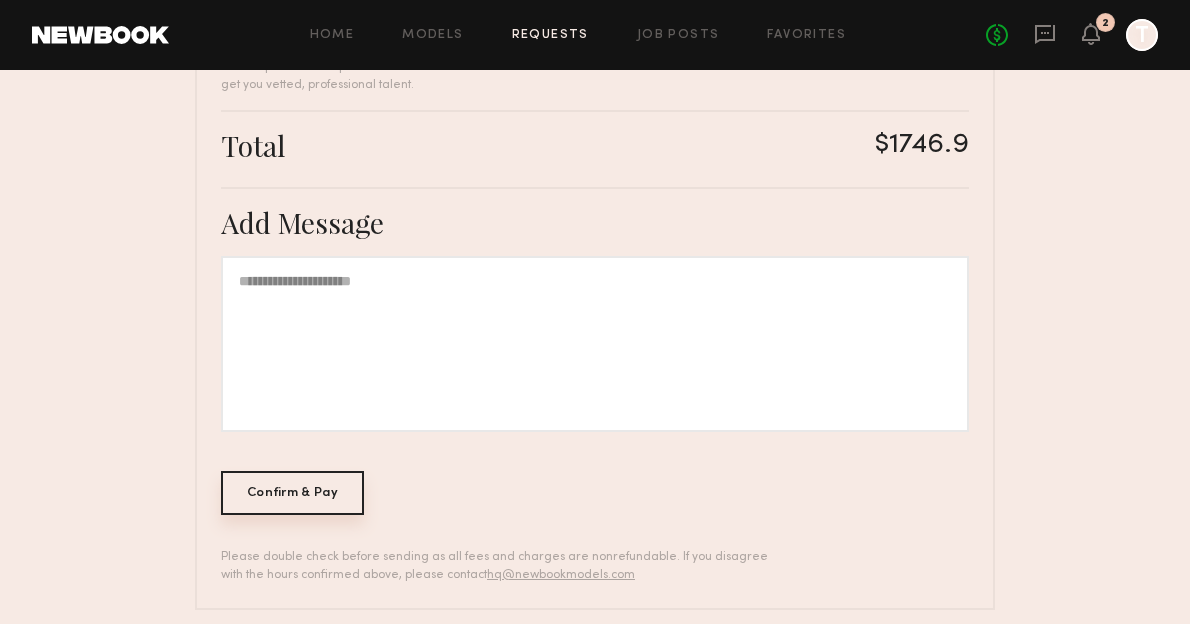 click on "Confirm & Pay" 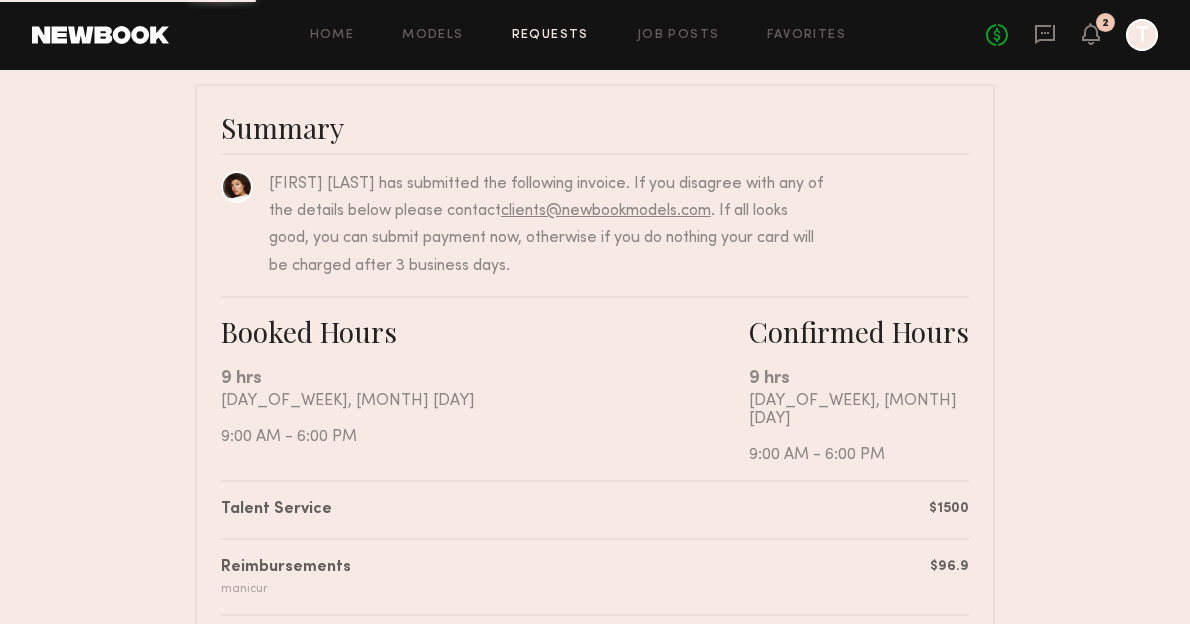 scroll, scrollTop: 0, scrollLeft: 0, axis: both 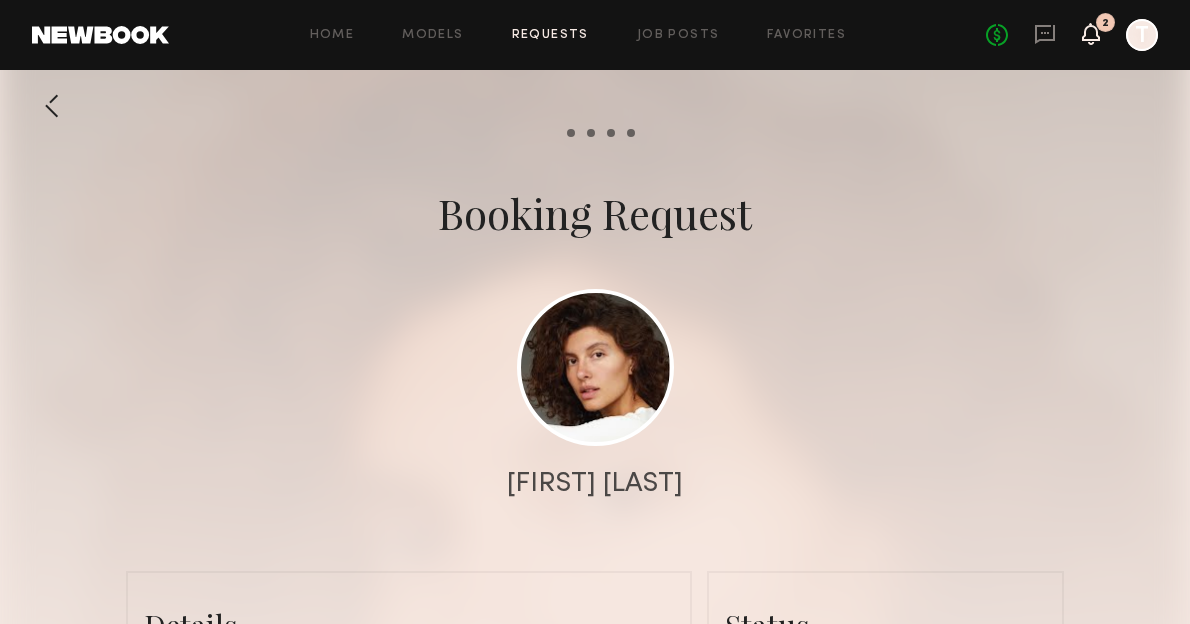 click 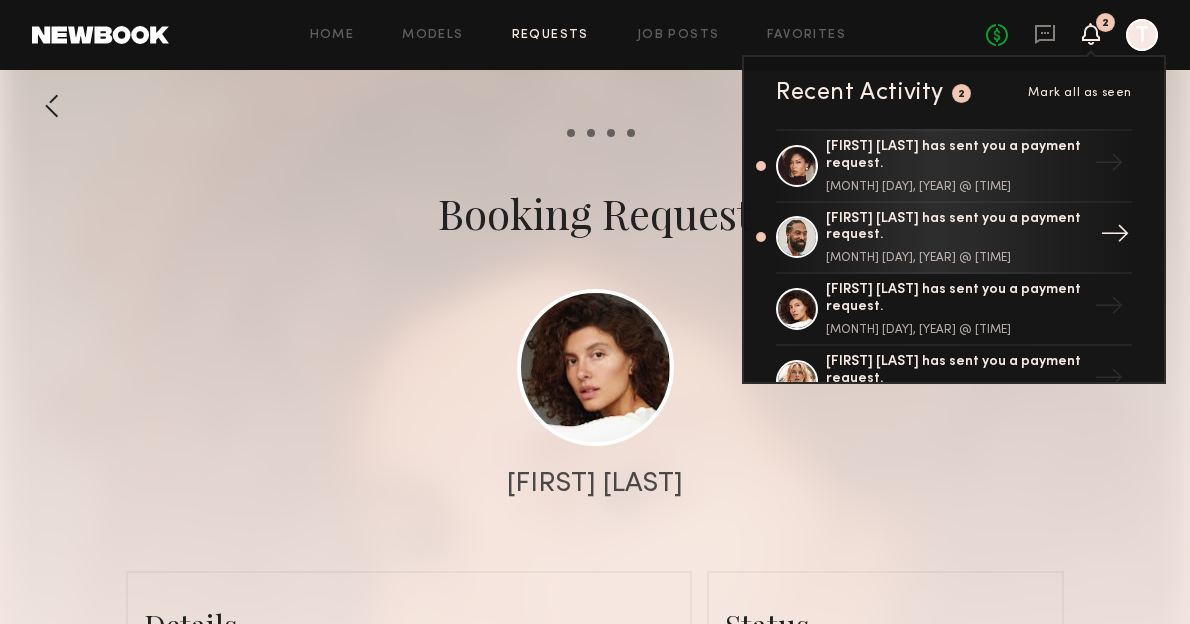 click on "[MONTH] [DAY], [YEAR] @ [TIME]" 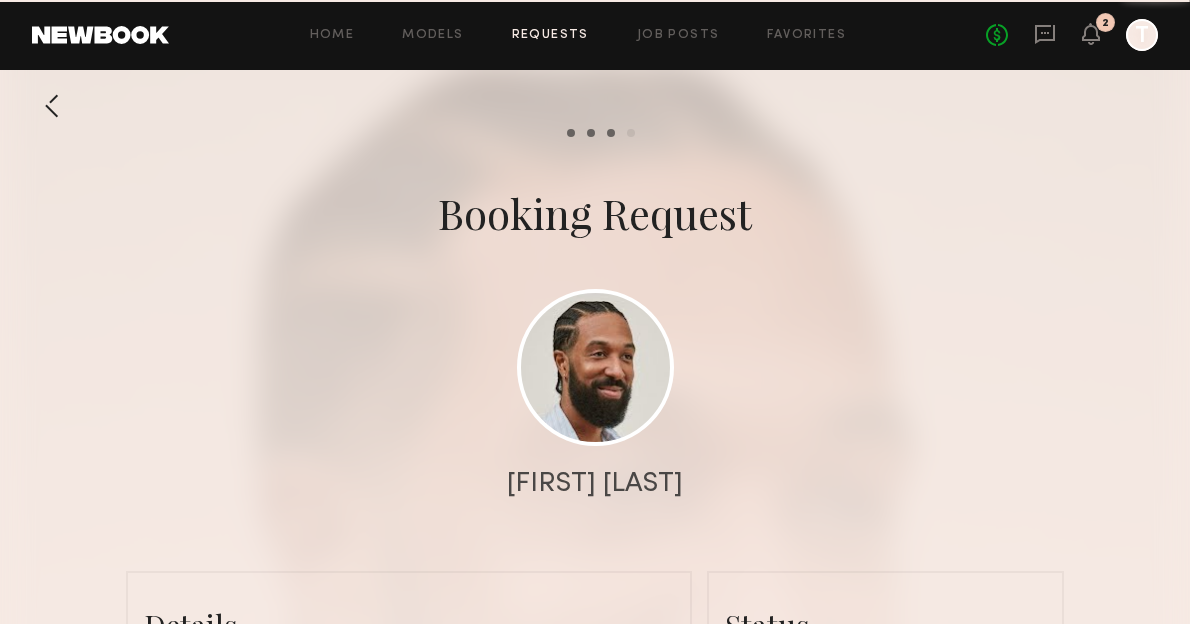 scroll, scrollTop: 1200, scrollLeft: 0, axis: vertical 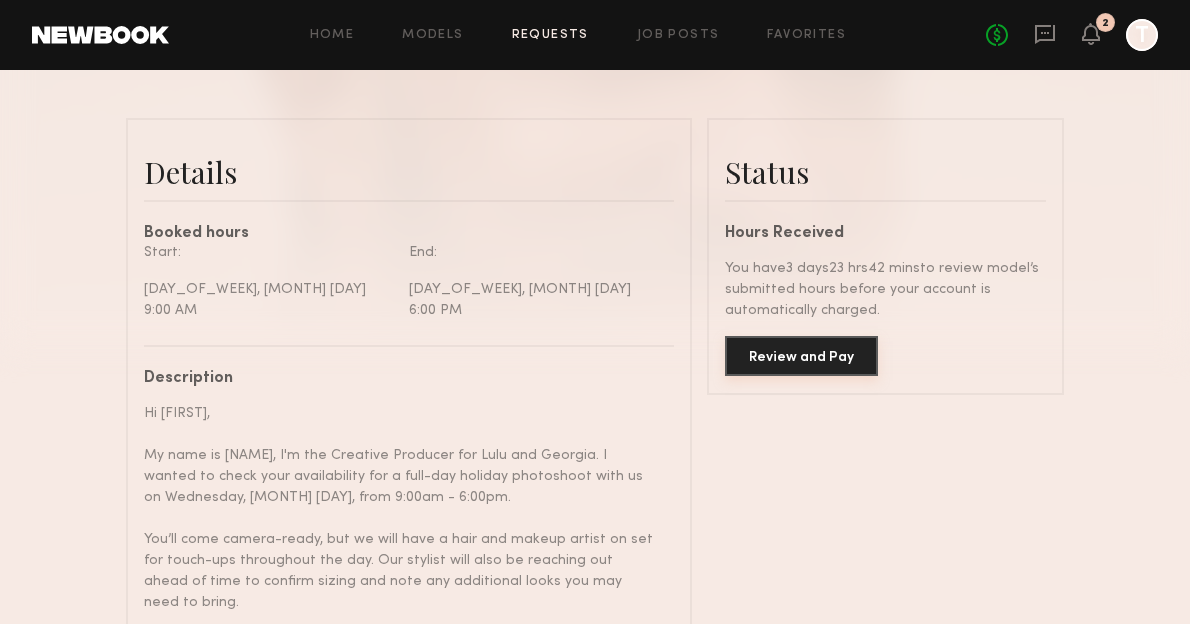 click on "Review and Pay" 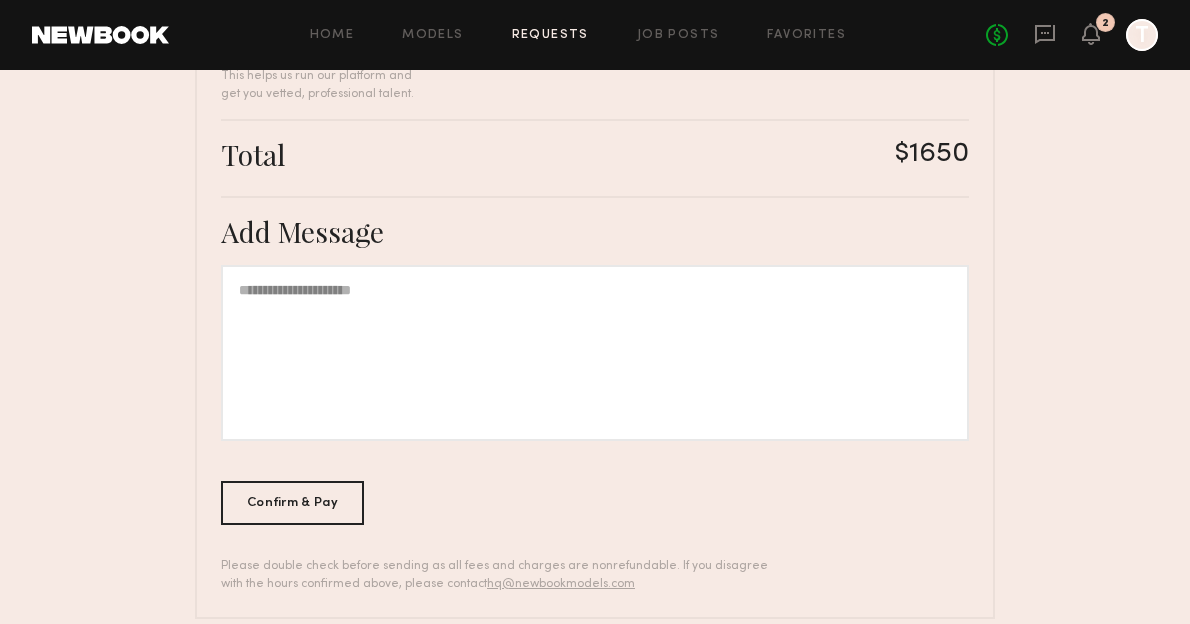 scroll, scrollTop: 654, scrollLeft: 0, axis: vertical 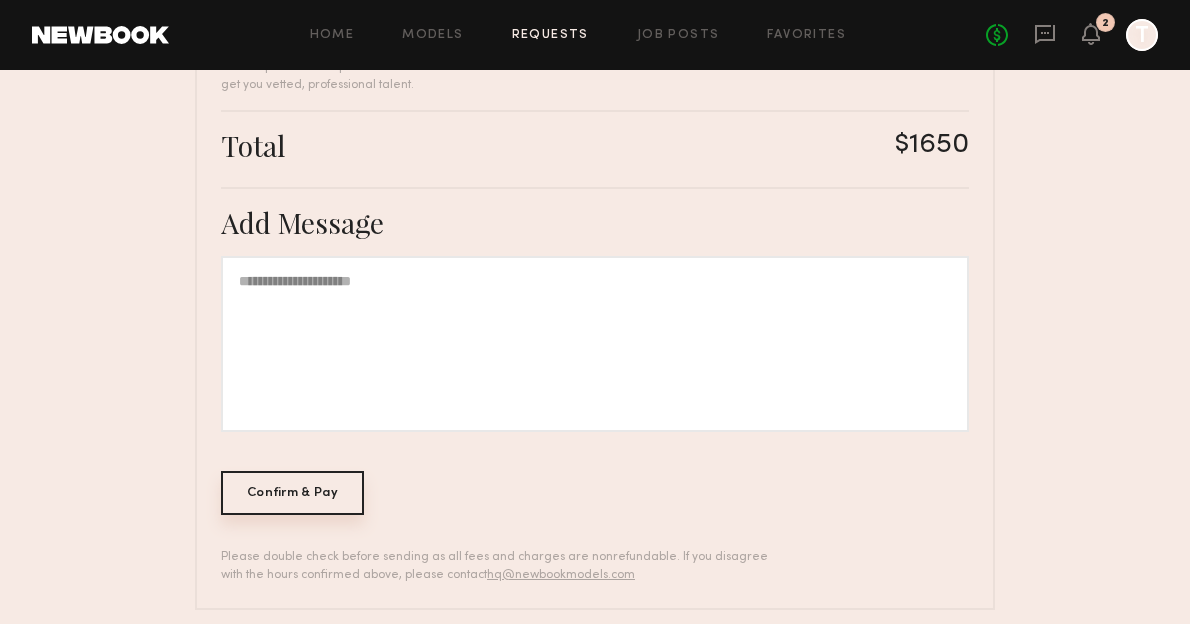 click on "Confirm & Pay" 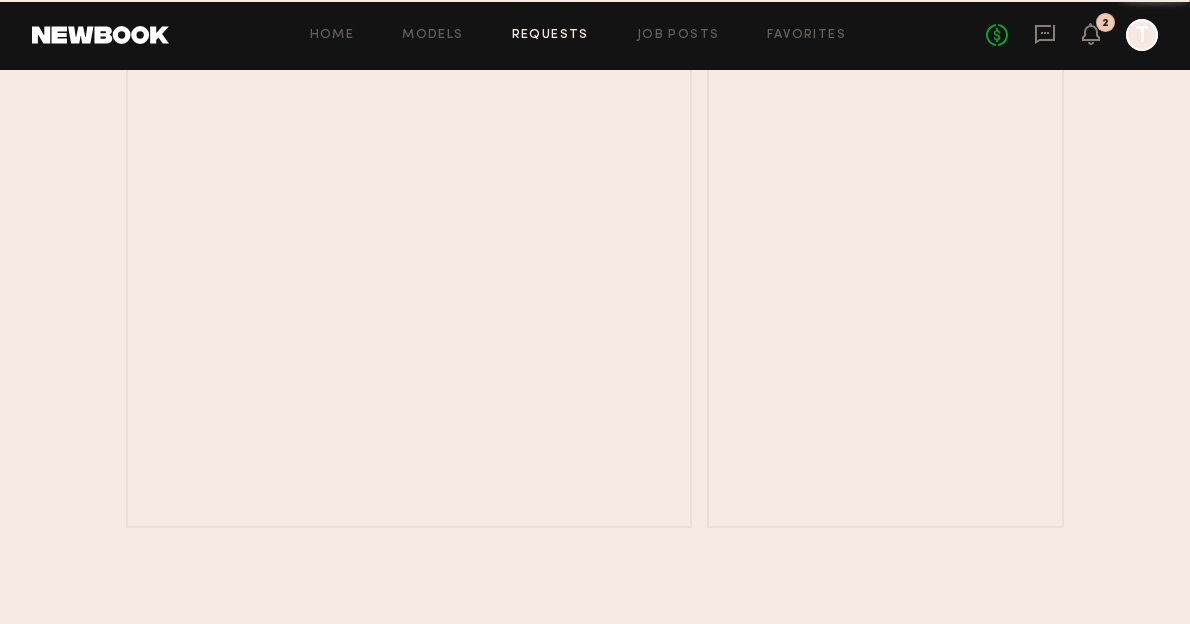 scroll, scrollTop: 0, scrollLeft: 0, axis: both 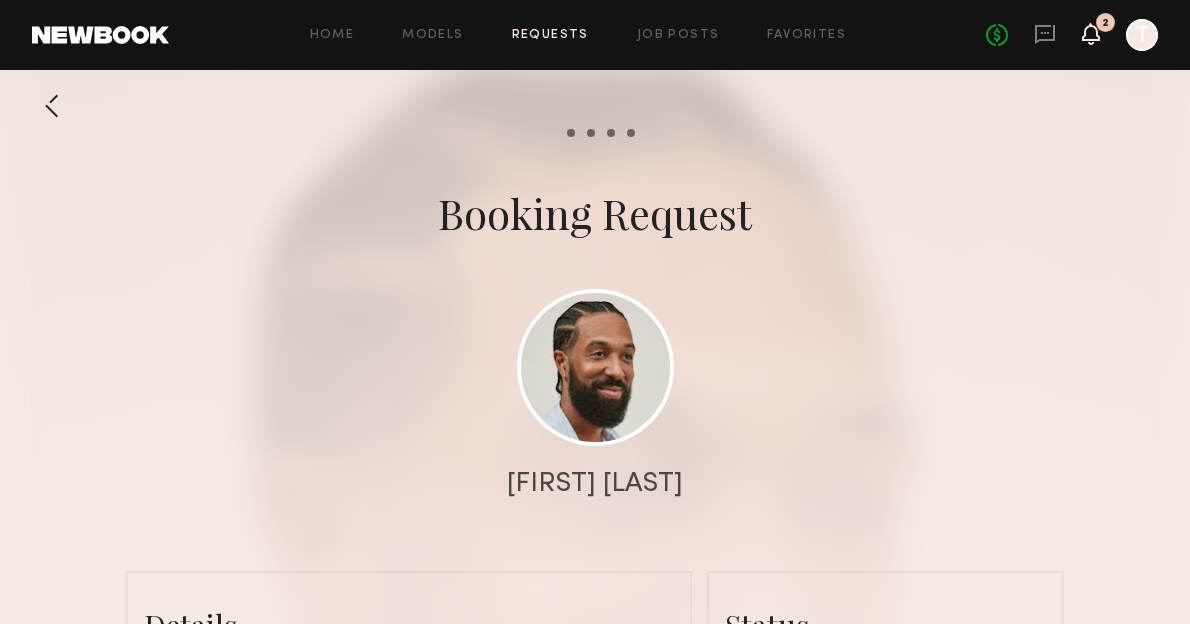 click 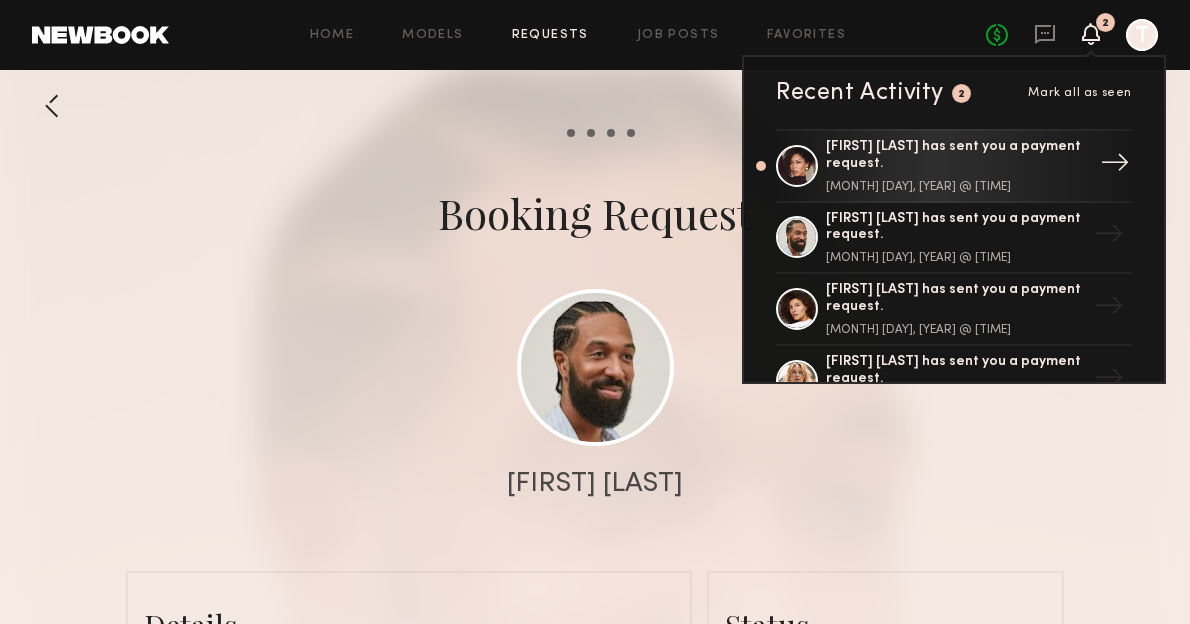 click on "[FIRST] [LAST] has sent you a payment request." 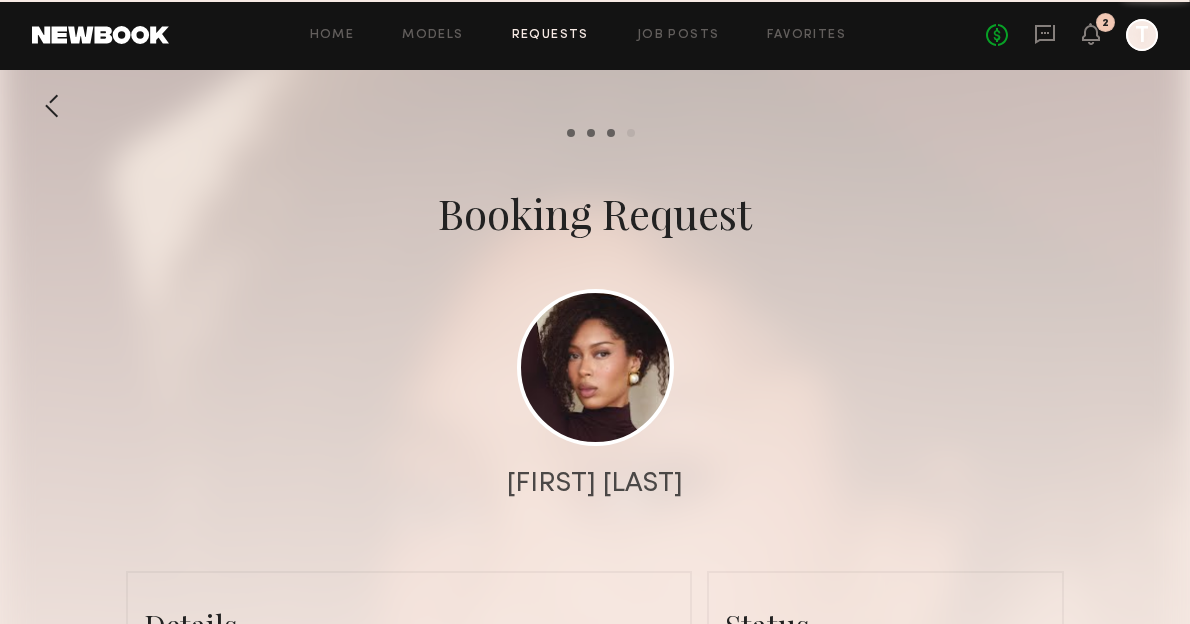 scroll, scrollTop: 2094, scrollLeft: 0, axis: vertical 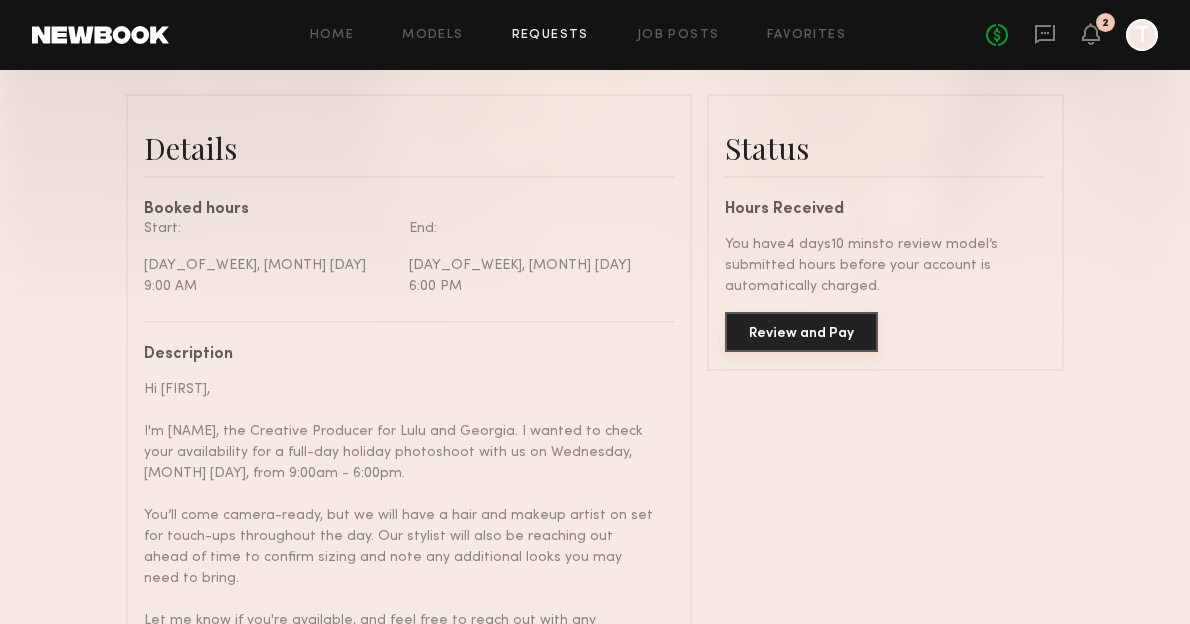 click on "Review and Pay" 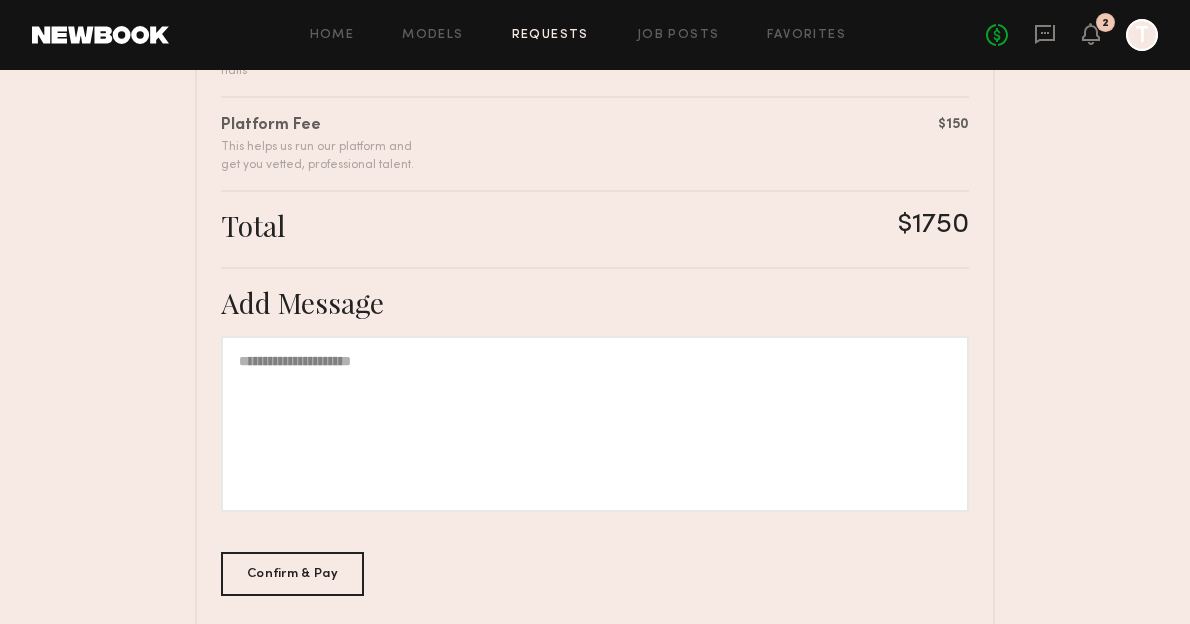 scroll, scrollTop: 730, scrollLeft: 0, axis: vertical 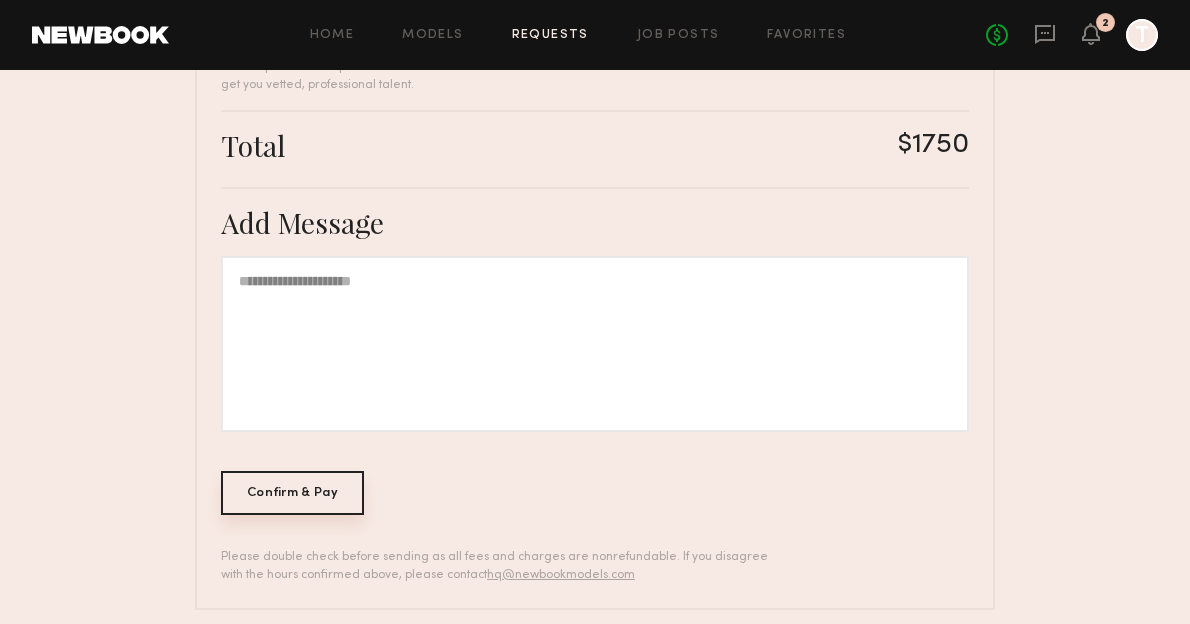 click on "Confirm & Pay" 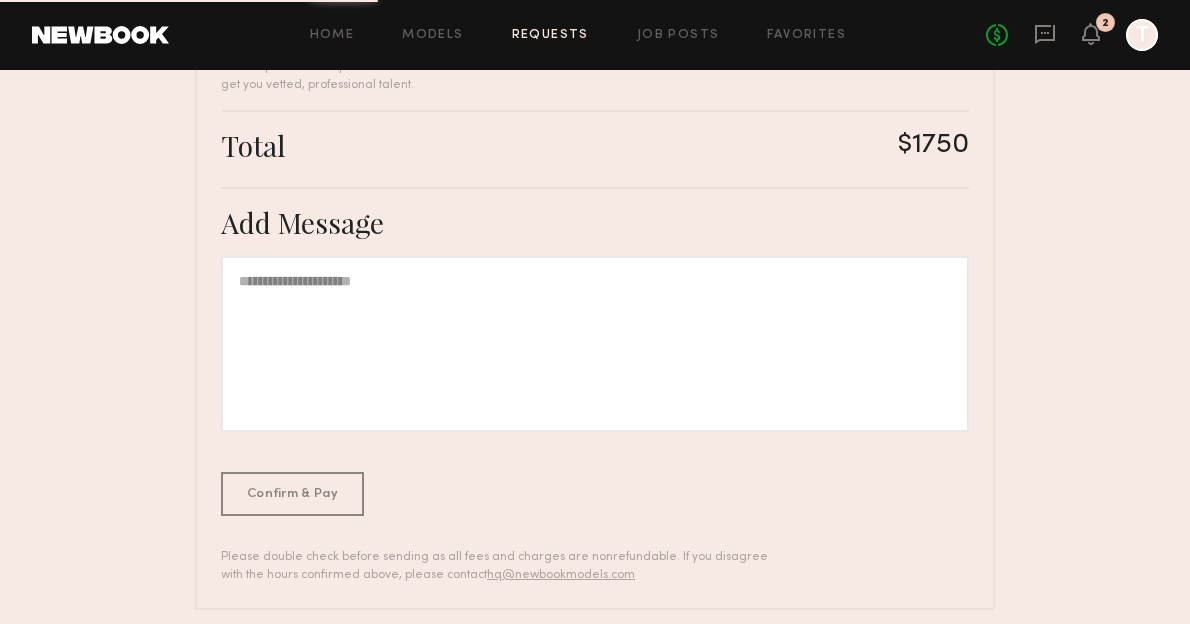 scroll, scrollTop: 0, scrollLeft: 0, axis: both 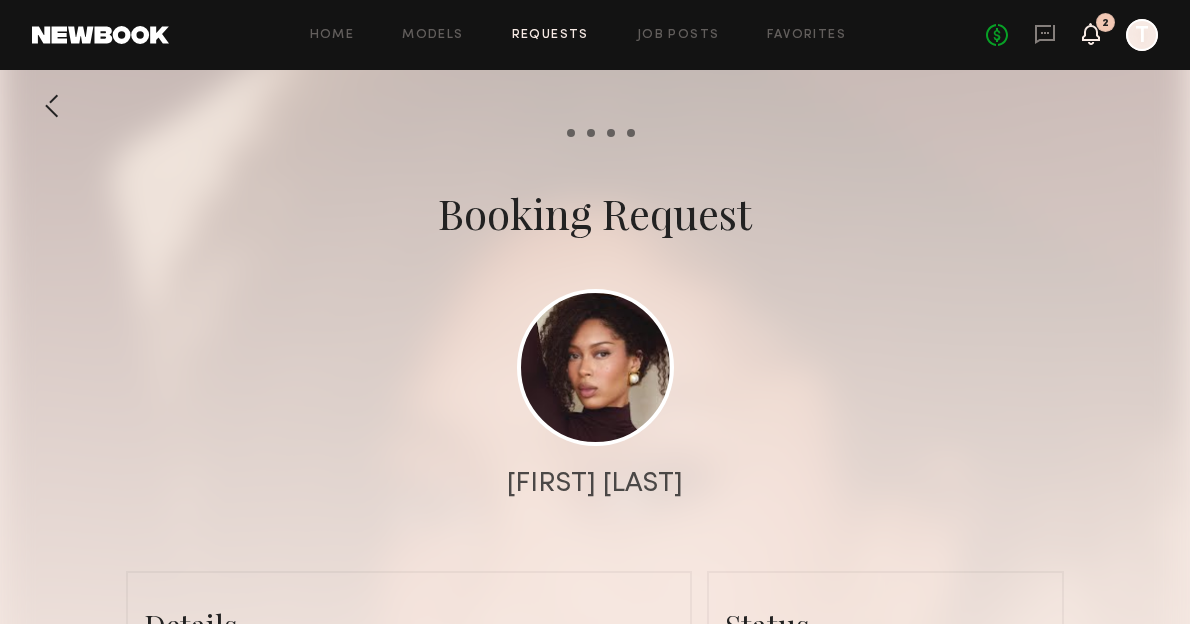 click 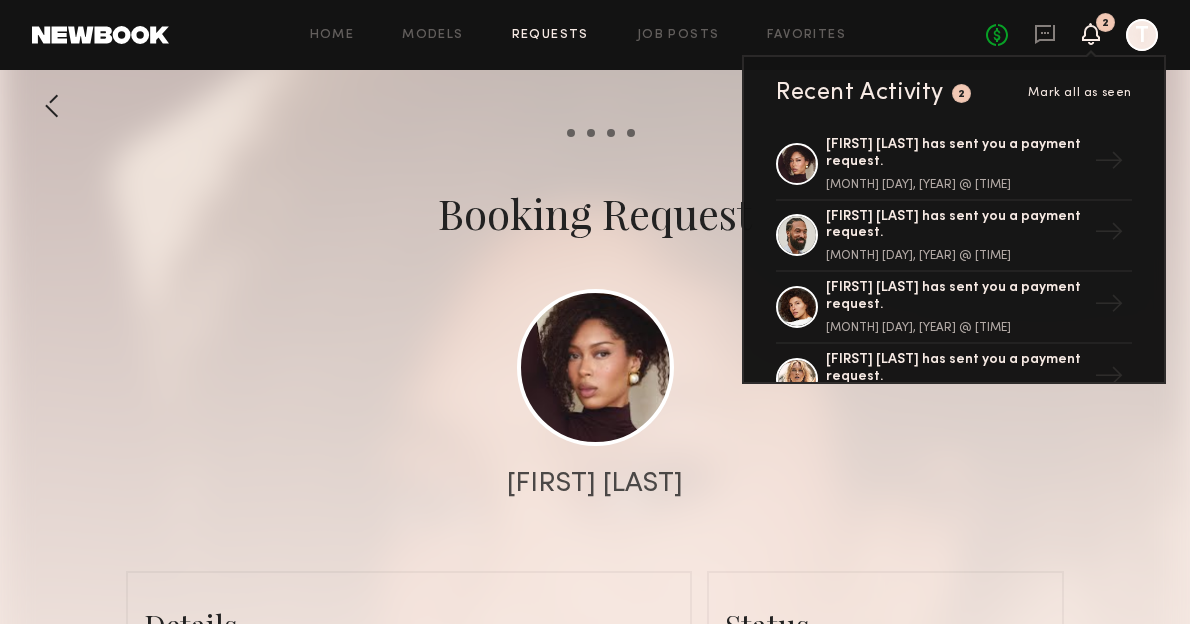 scroll, scrollTop: 0, scrollLeft: 0, axis: both 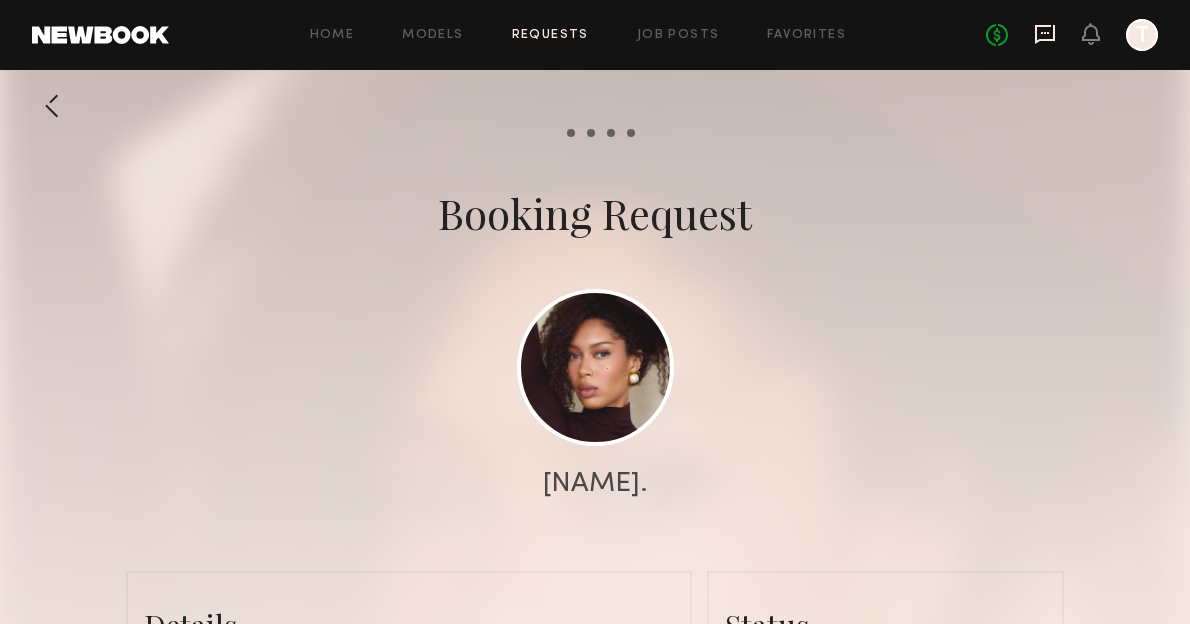 click 